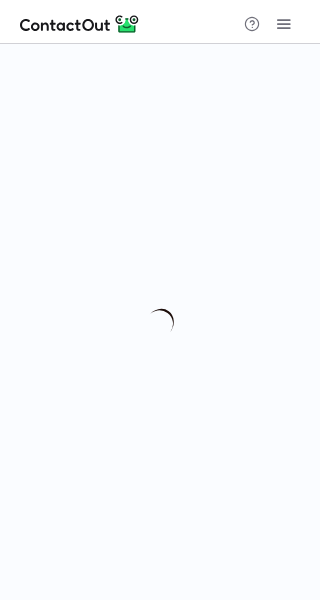 scroll, scrollTop: 0, scrollLeft: 0, axis: both 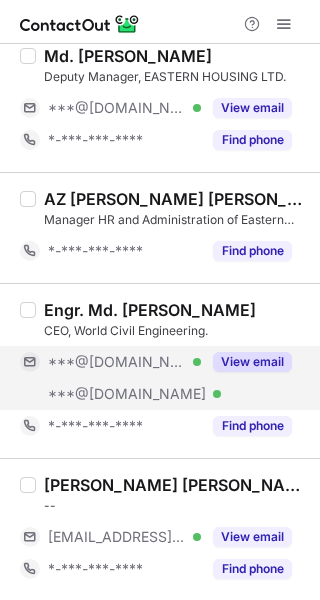 click on "View email" at bounding box center (252, 362) 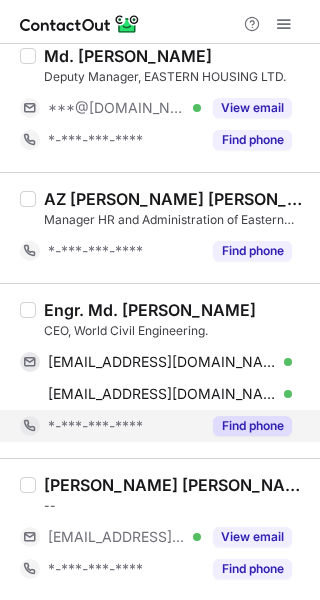 click on "Find phone" at bounding box center [252, 426] 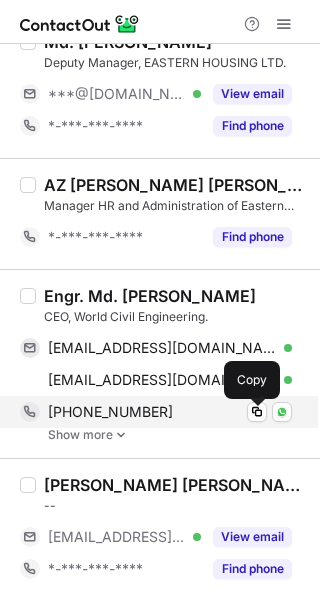 scroll, scrollTop: 0, scrollLeft: 0, axis: both 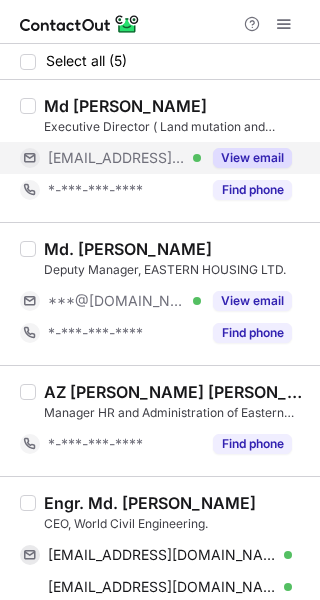 click on "View email" at bounding box center [252, 158] 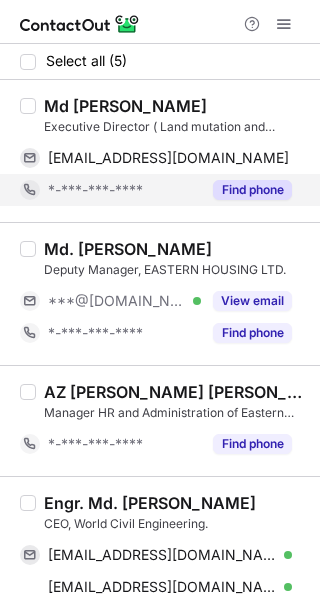 click on "Find phone" at bounding box center [252, 190] 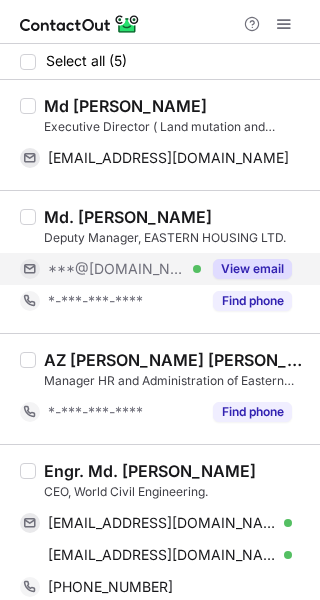 click on "View email" at bounding box center [252, 269] 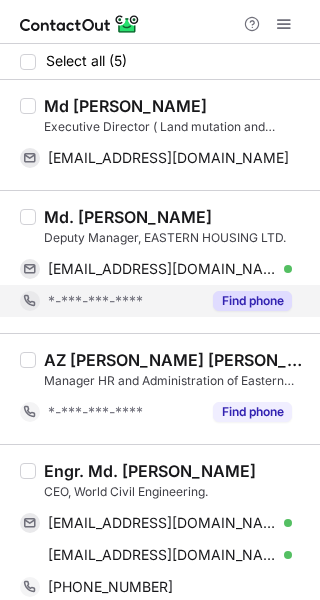 click on "Find phone" at bounding box center (252, 301) 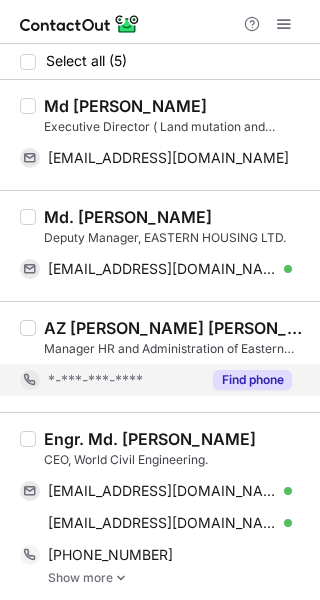 click on "Find phone" at bounding box center (252, 380) 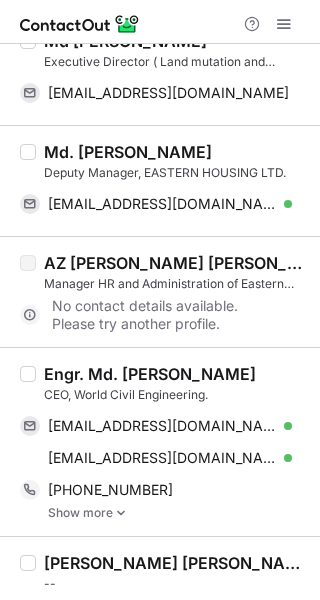 scroll, scrollTop: 100, scrollLeft: 0, axis: vertical 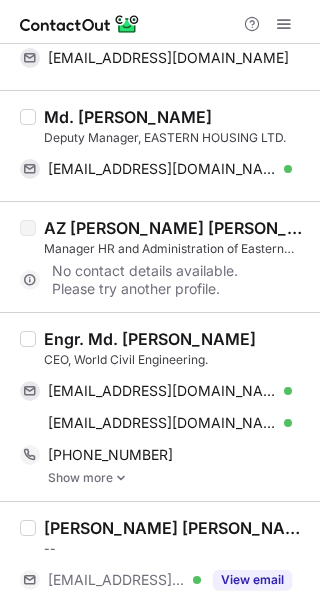 click on "Show more" at bounding box center (178, 478) 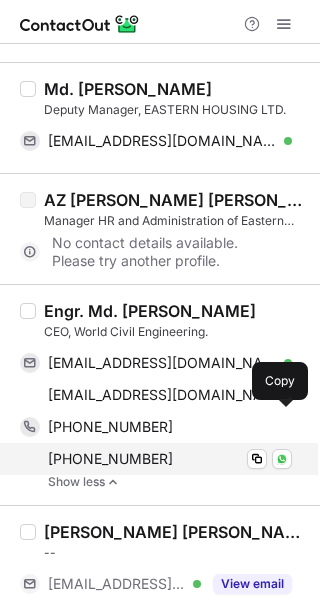 scroll, scrollTop: 175, scrollLeft: 0, axis: vertical 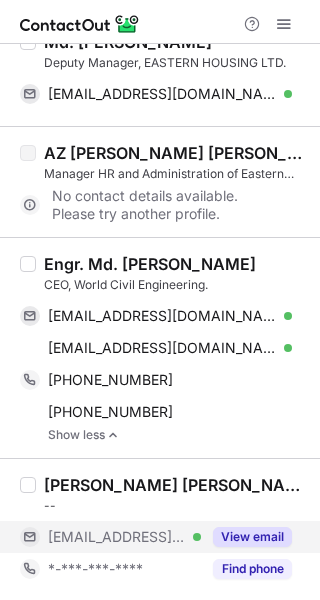 click on "View email" at bounding box center [252, 537] 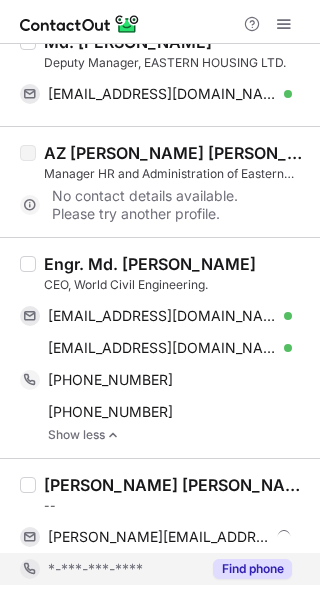 click on "Find phone" at bounding box center (252, 569) 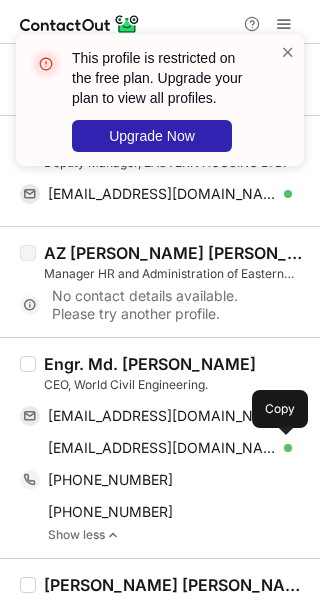 scroll, scrollTop: 0, scrollLeft: 0, axis: both 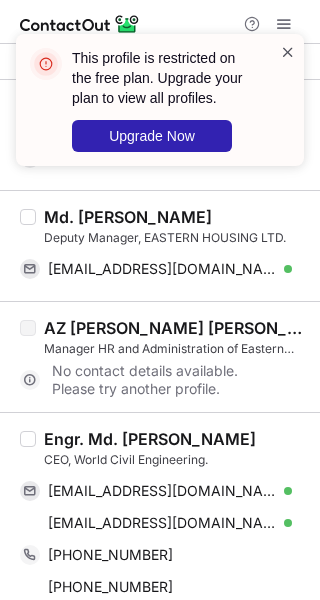 click at bounding box center [288, 52] 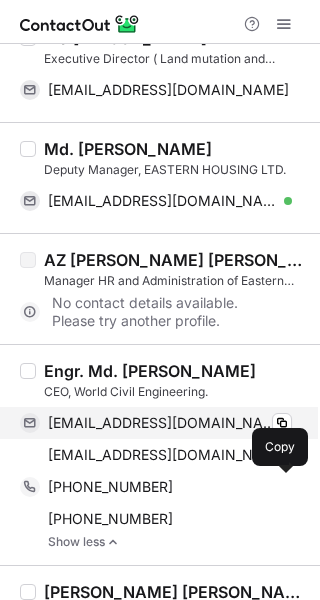 scroll, scrollTop: 0, scrollLeft: 0, axis: both 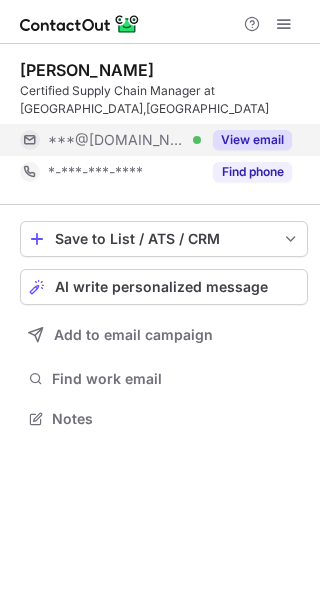 click on "View email" at bounding box center [252, 140] 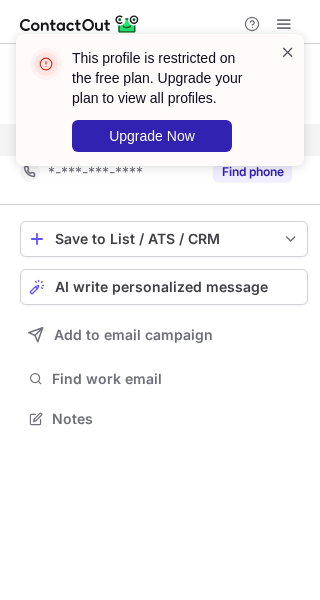 click at bounding box center (288, 52) 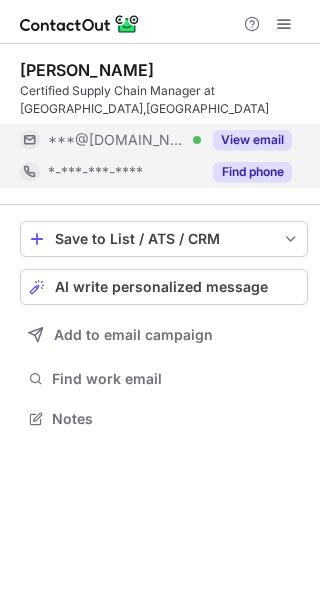 click on "Find phone" at bounding box center [252, 172] 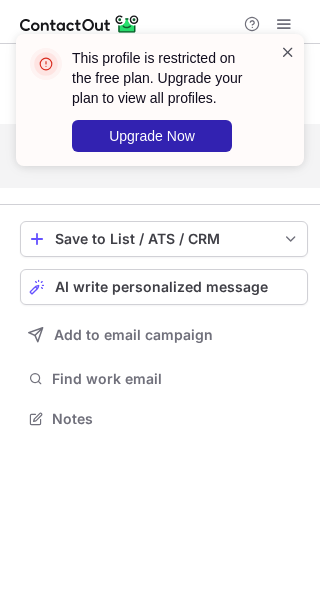 scroll, scrollTop: 354, scrollLeft: 320, axis: both 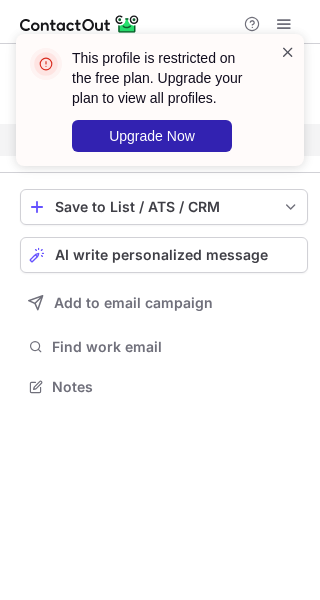 click at bounding box center (288, 52) 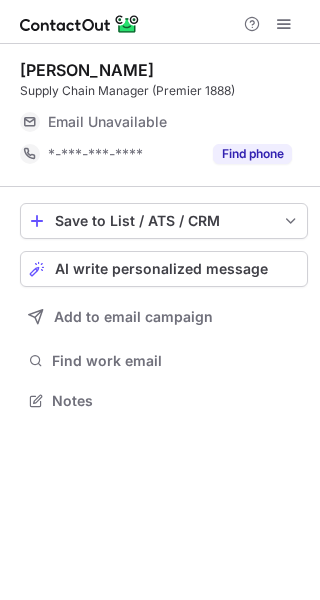 scroll, scrollTop: 0, scrollLeft: 0, axis: both 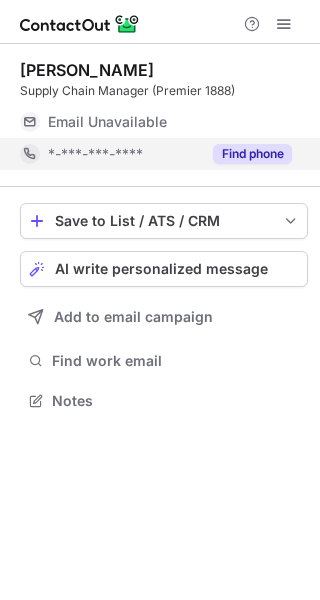 click on "Find phone" at bounding box center (252, 154) 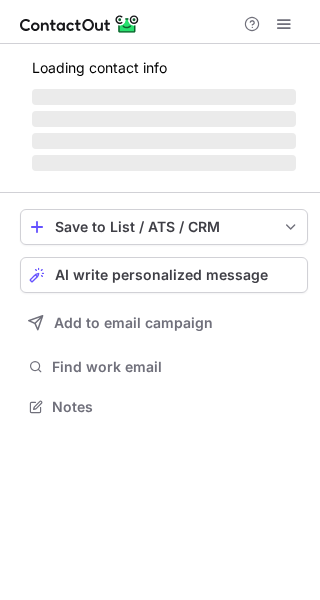 scroll, scrollTop: 0, scrollLeft: 0, axis: both 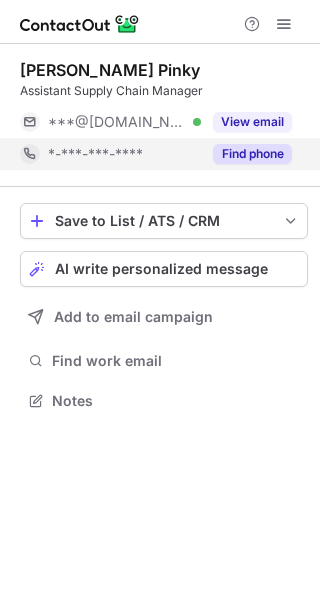 click on "Find phone" at bounding box center (252, 154) 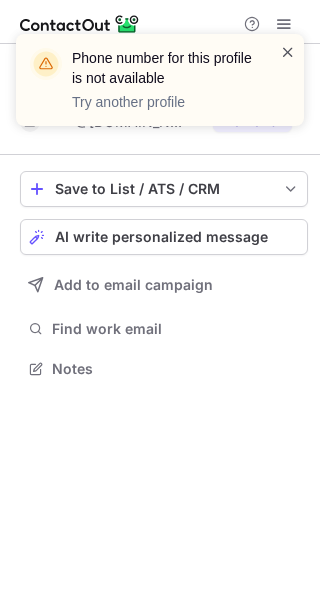scroll, scrollTop: 354, scrollLeft: 320, axis: both 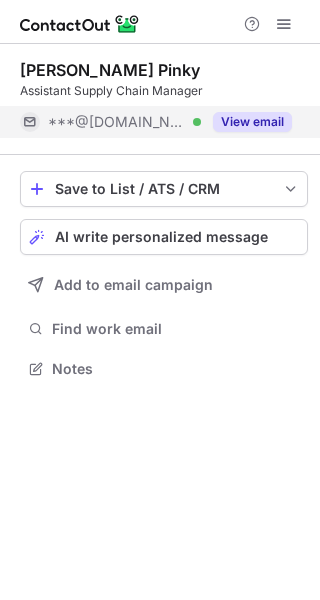 click on "View email" at bounding box center [252, 122] 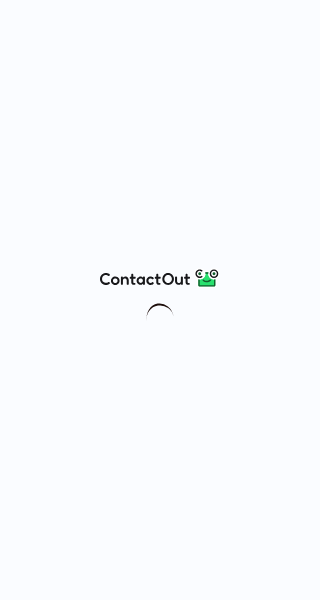 scroll, scrollTop: 0, scrollLeft: 0, axis: both 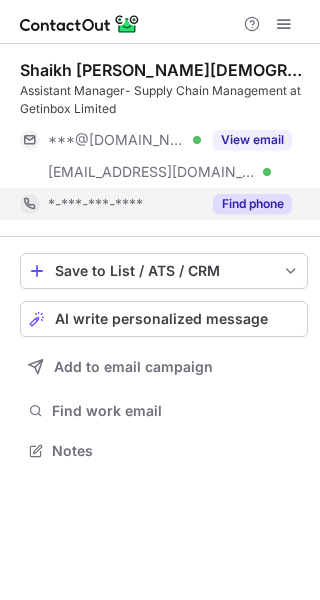 click on "Find phone" at bounding box center (252, 204) 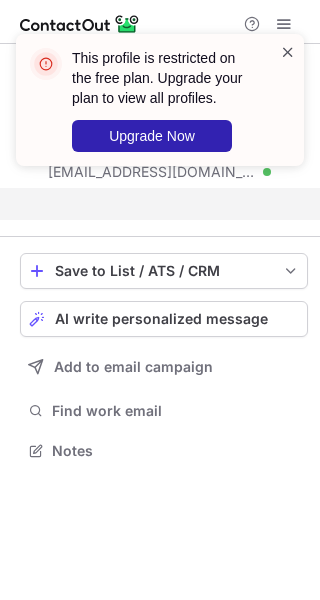 click at bounding box center (288, 52) 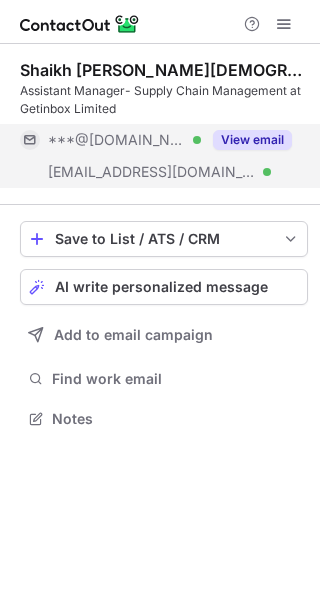 click on "View email" at bounding box center [252, 140] 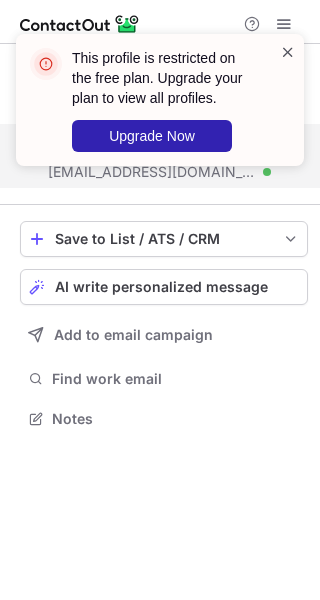 click at bounding box center (288, 52) 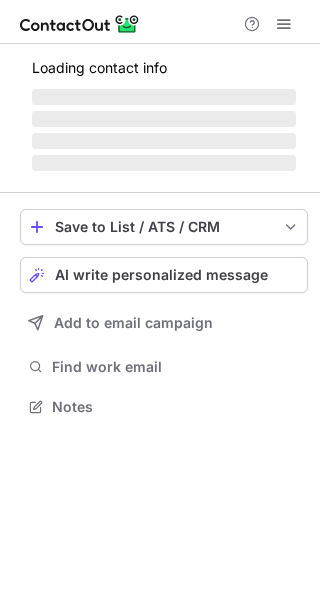 scroll, scrollTop: 0, scrollLeft: 0, axis: both 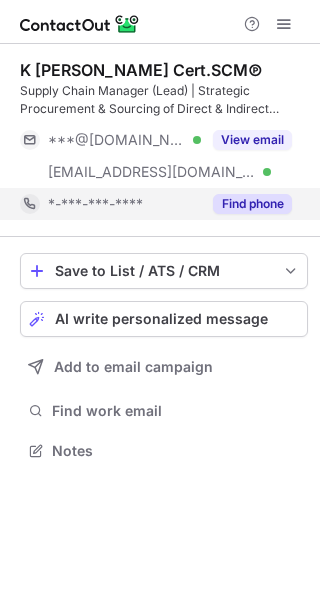 click on "Find phone" at bounding box center (252, 204) 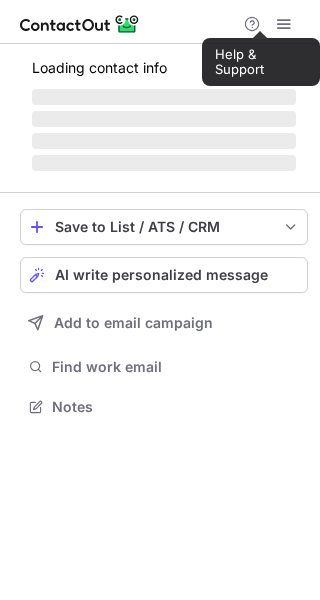scroll, scrollTop: 0, scrollLeft: 0, axis: both 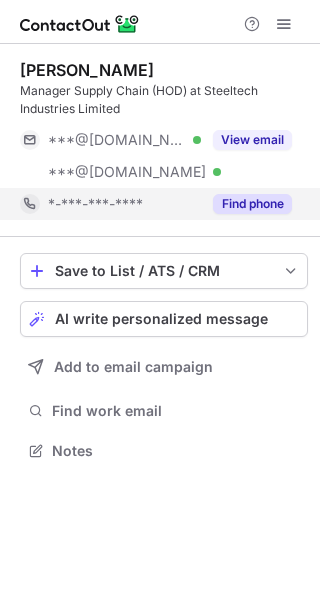 click on "Find phone" at bounding box center [252, 204] 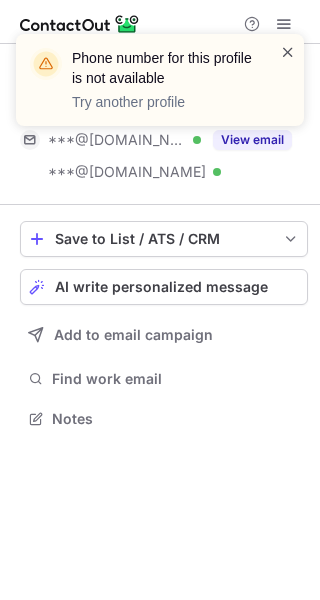scroll, scrollTop: 404, scrollLeft: 320, axis: both 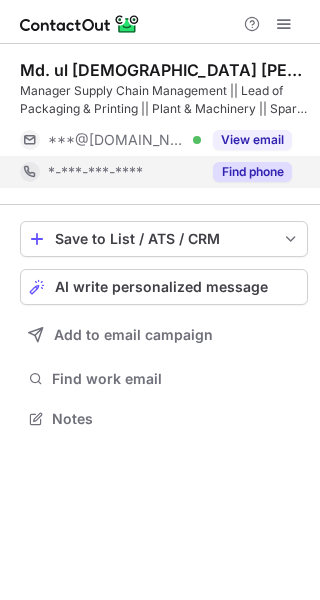 click on "Find phone" at bounding box center (252, 172) 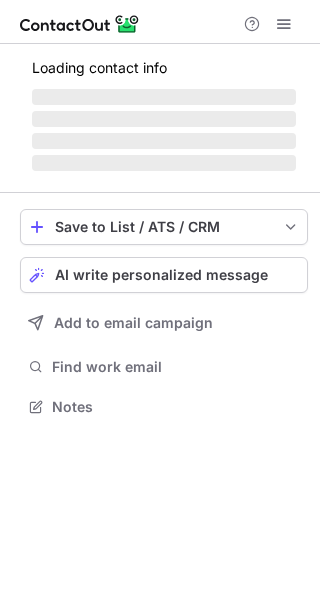 scroll, scrollTop: 0, scrollLeft: 0, axis: both 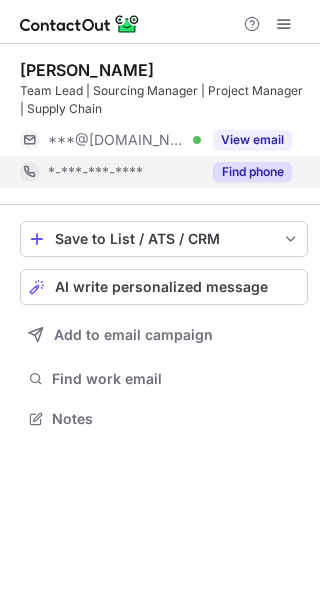 click on "Find phone" at bounding box center (252, 172) 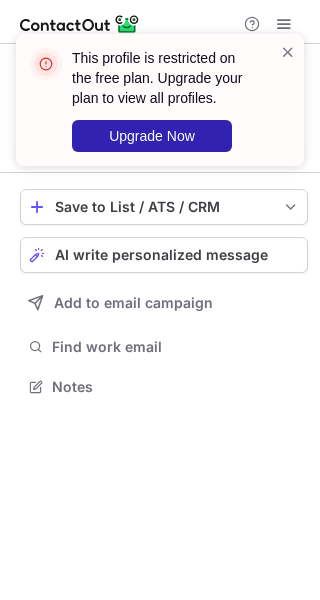 scroll, scrollTop: 372, scrollLeft: 320, axis: both 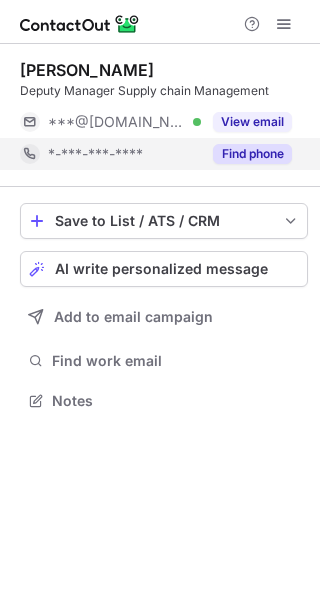 click on "Find phone" at bounding box center [252, 154] 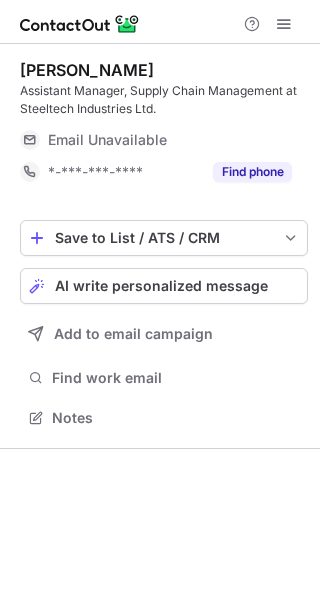 scroll, scrollTop: 0, scrollLeft: 0, axis: both 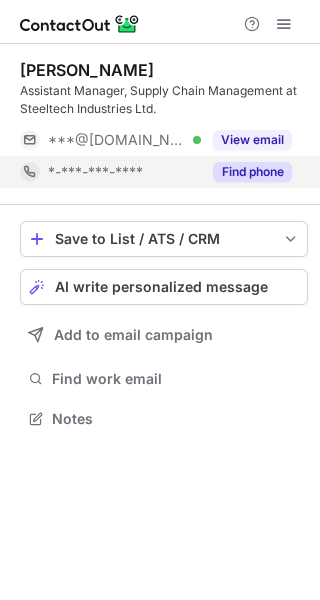 click on "Find phone" at bounding box center (252, 172) 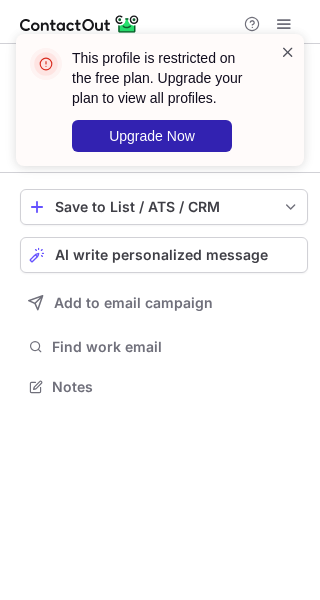 scroll, scrollTop: 372, scrollLeft: 320, axis: both 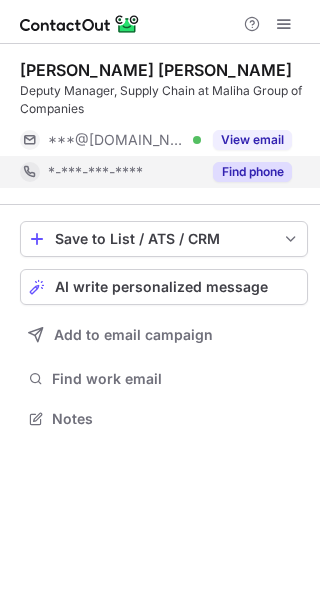 click on "Find phone" at bounding box center [252, 172] 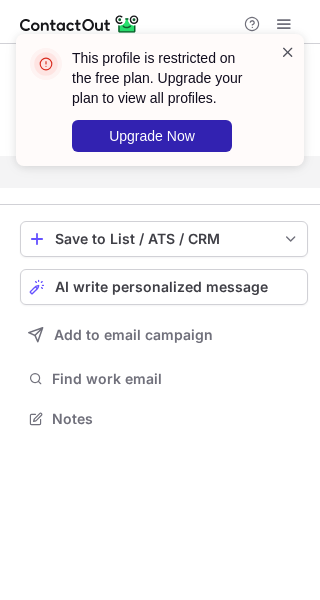 scroll, scrollTop: 372, scrollLeft: 320, axis: both 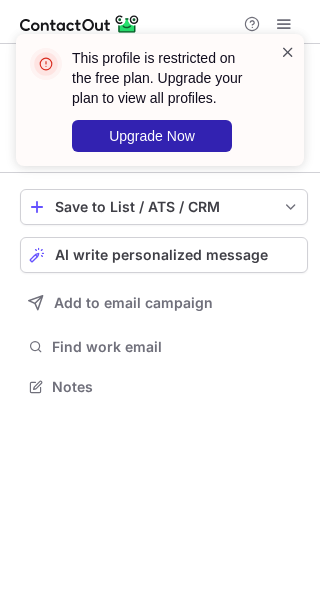 click at bounding box center (288, 52) 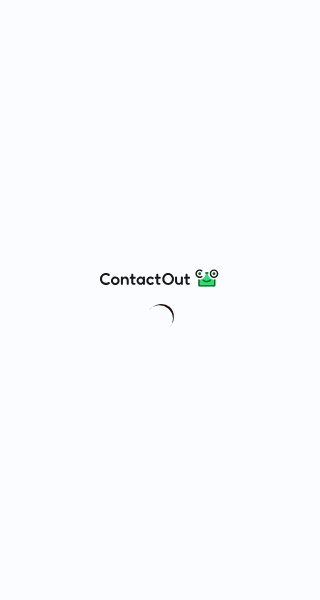 scroll, scrollTop: 0, scrollLeft: 0, axis: both 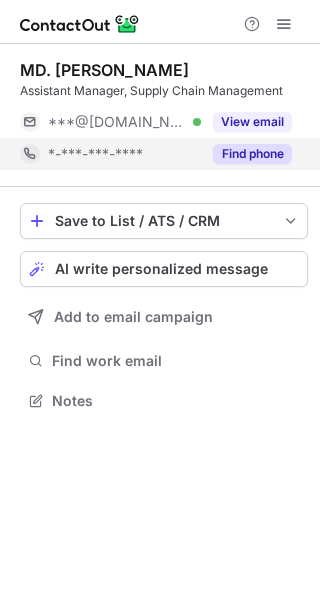 click on "Find phone" at bounding box center [252, 154] 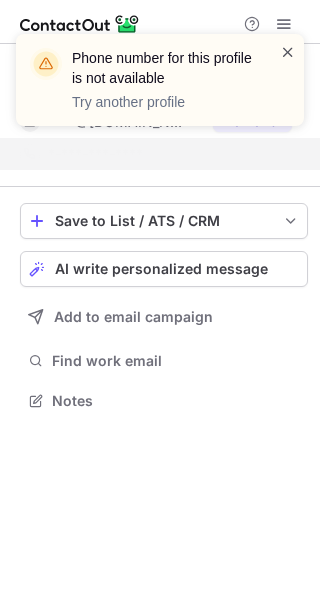 click at bounding box center [288, 52] 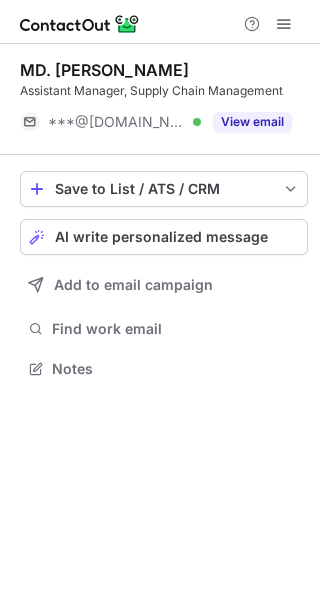 scroll, scrollTop: 354, scrollLeft: 320, axis: both 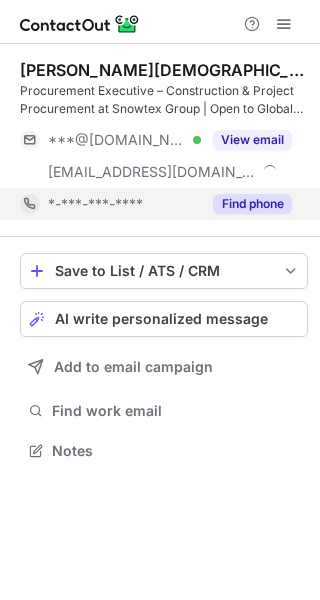 click on "Find phone" at bounding box center [252, 204] 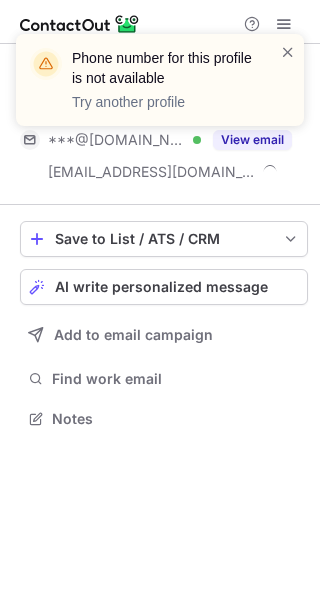 scroll, scrollTop: 404, scrollLeft: 320, axis: both 